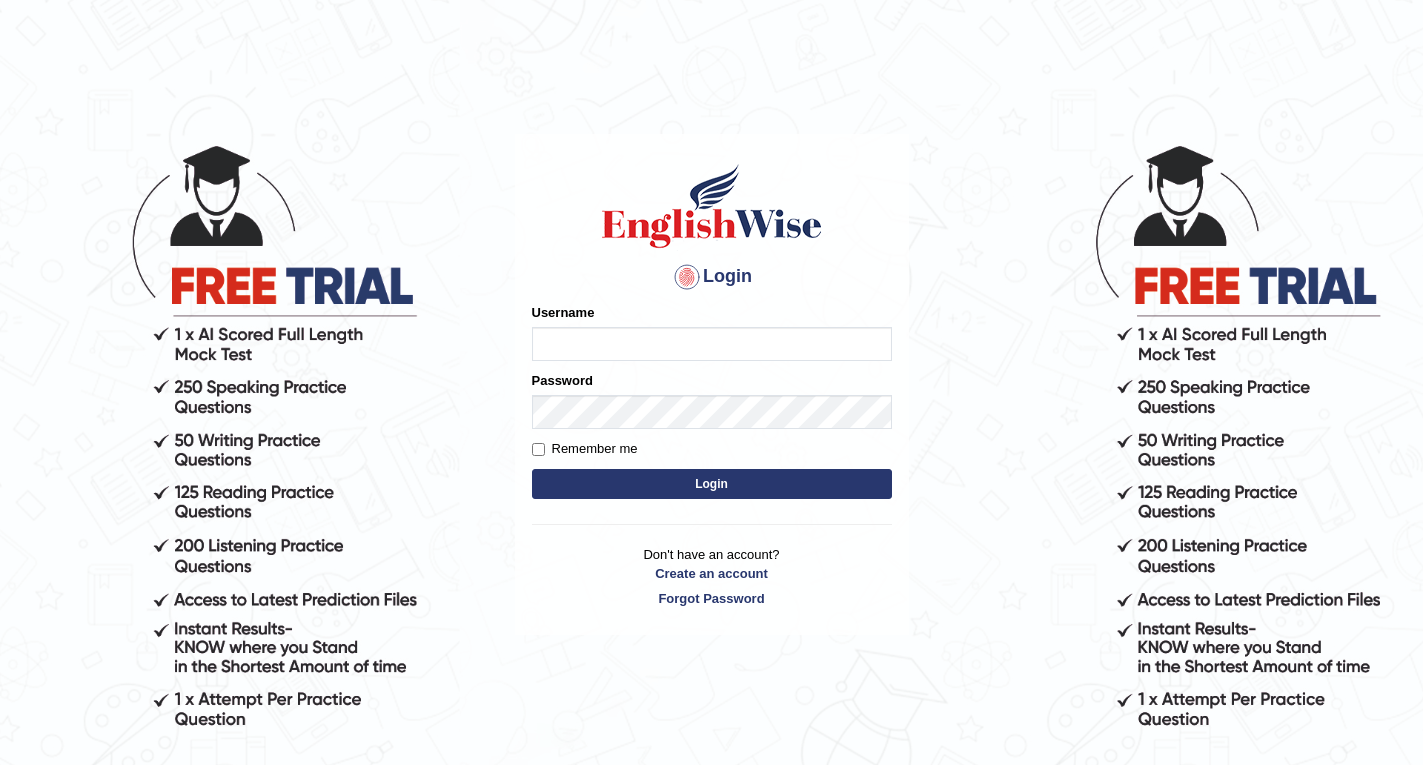 scroll, scrollTop: 0, scrollLeft: 0, axis: both 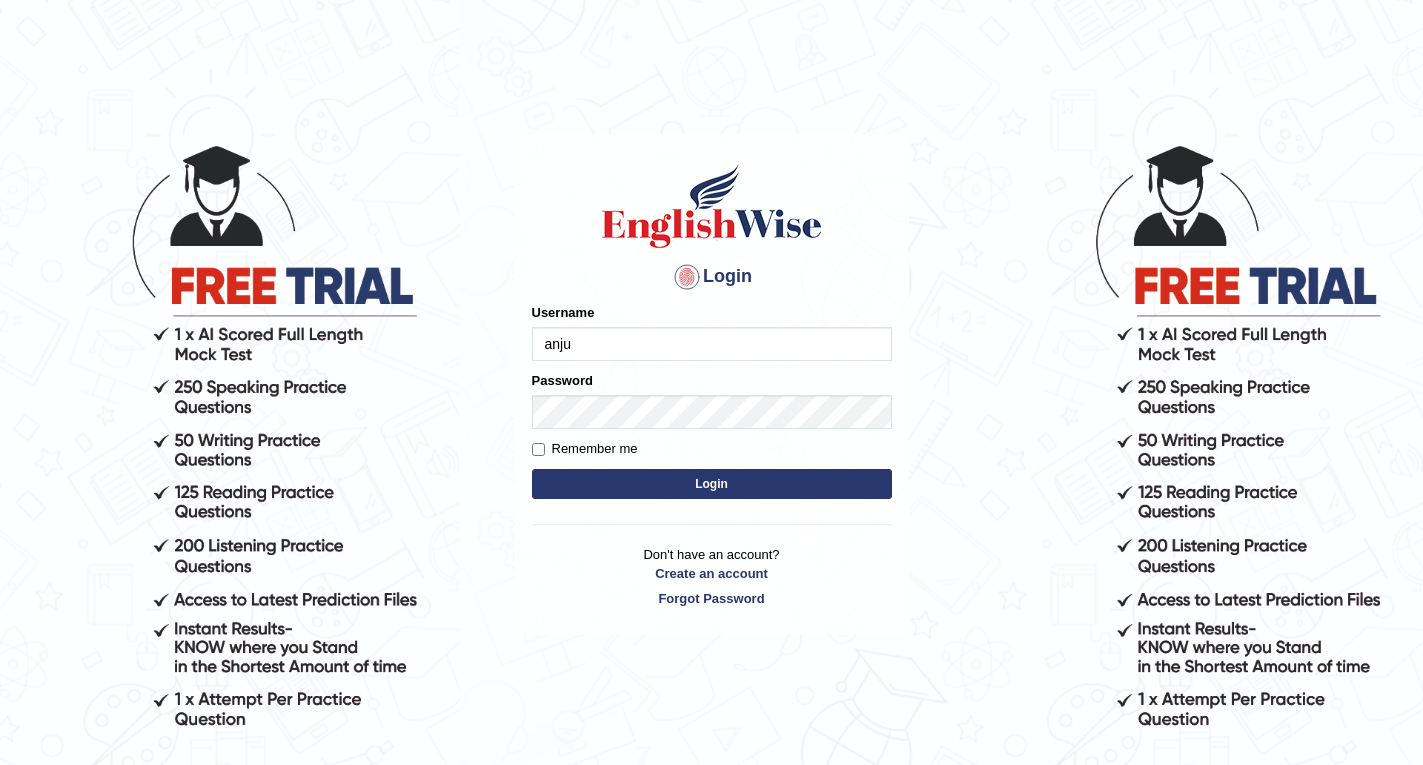 type on "anjuthapa_parramatta" 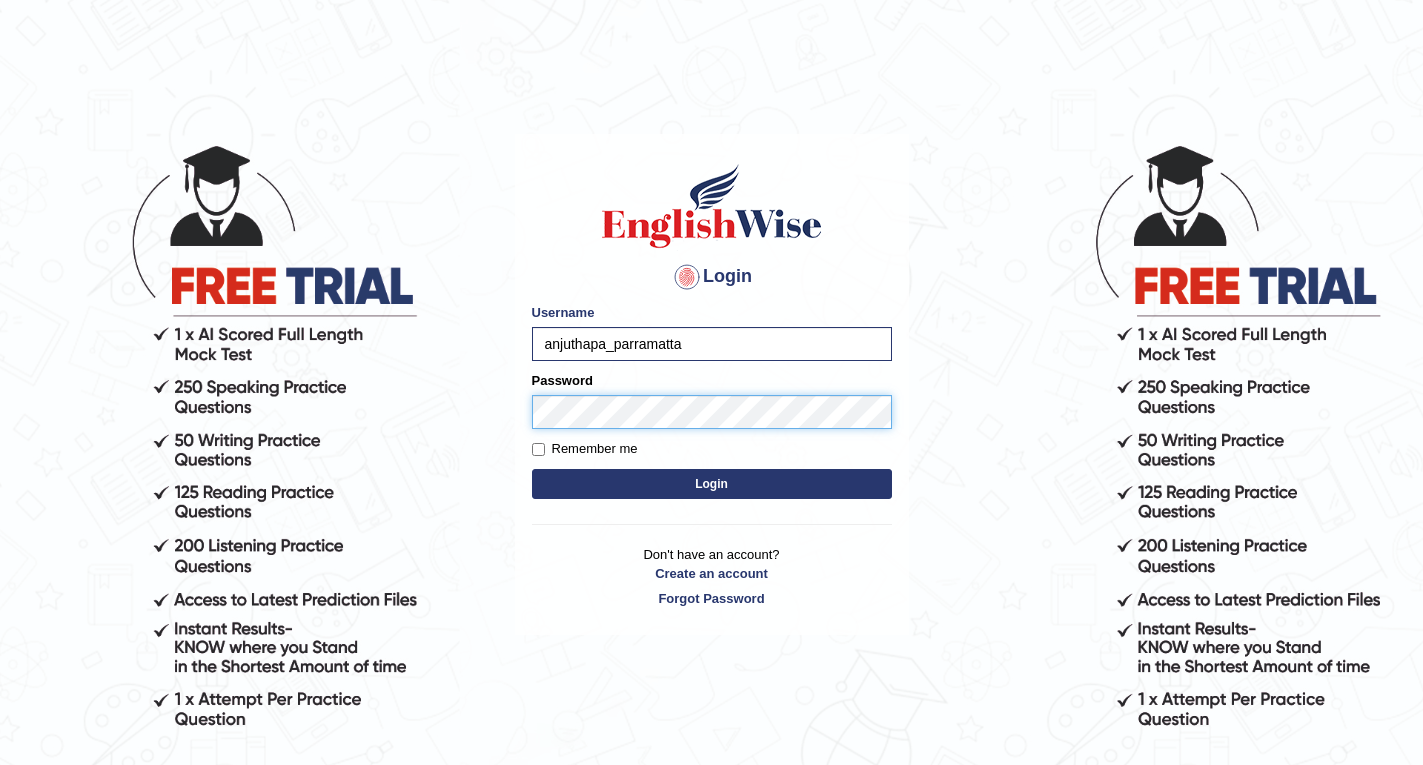 click on "Login" at bounding box center [712, 484] 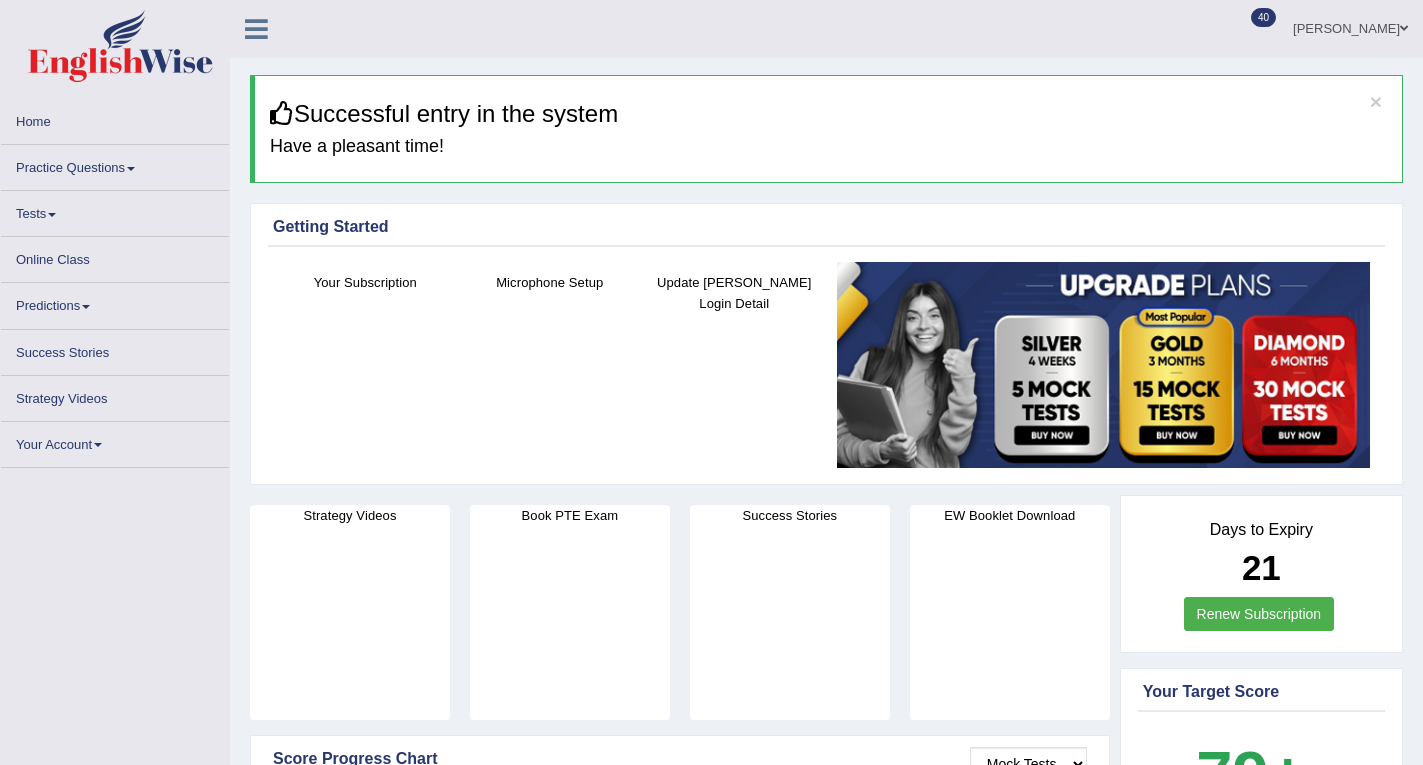 scroll, scrollTop: 0, scrollLeft: 0, axis: both 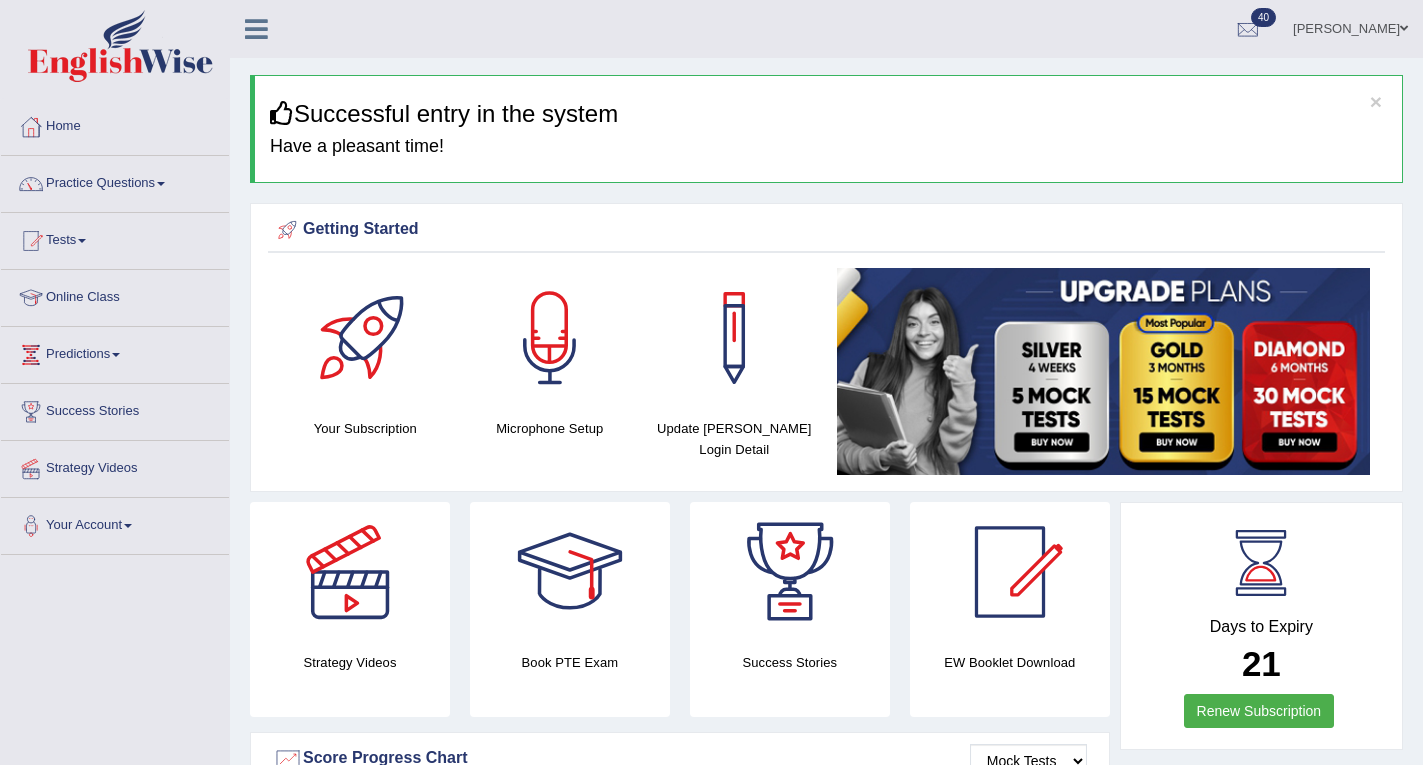 drag, startPoint x: 1424, startPoint y: 158, endPoint x: 1439, endPoint y: -87, distance: 245.45876 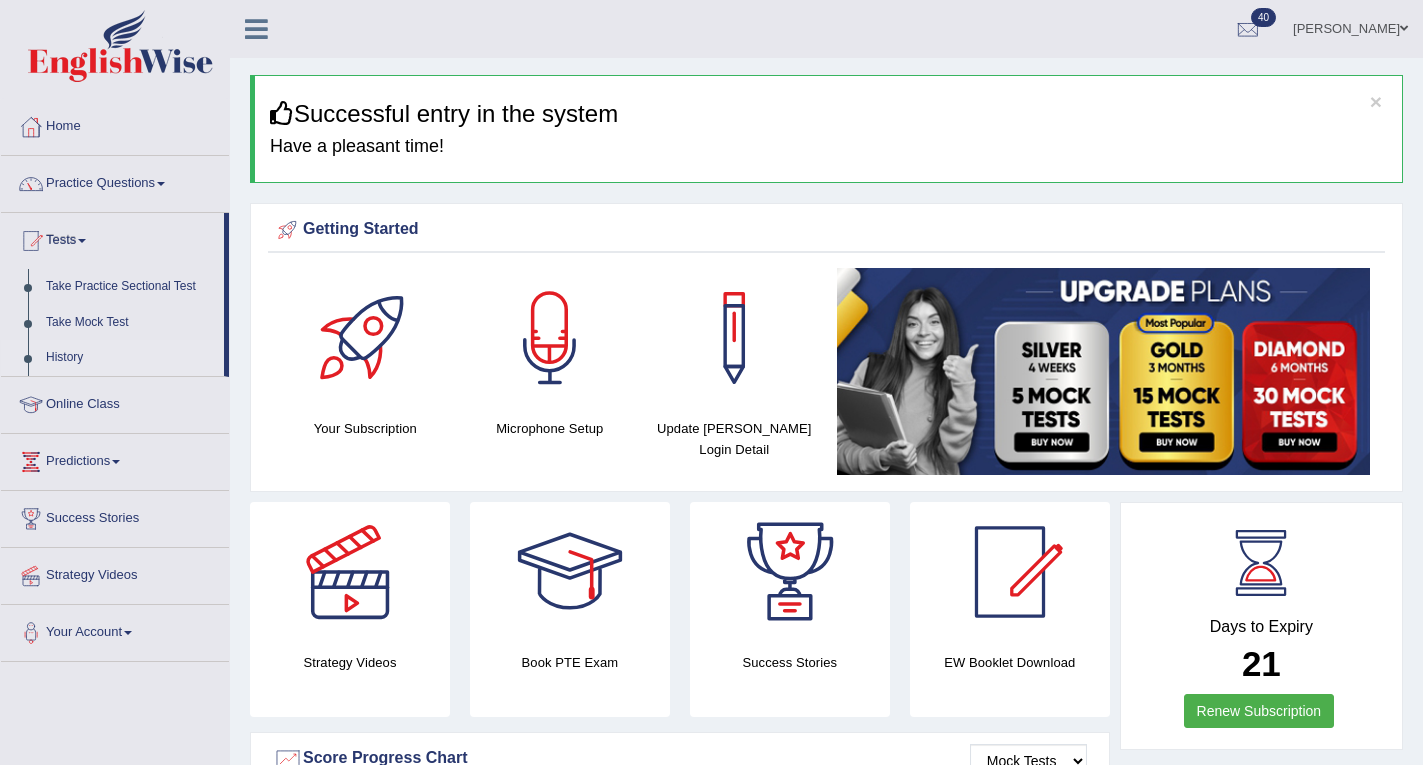 click on "History" at bounding box center (130, 358) 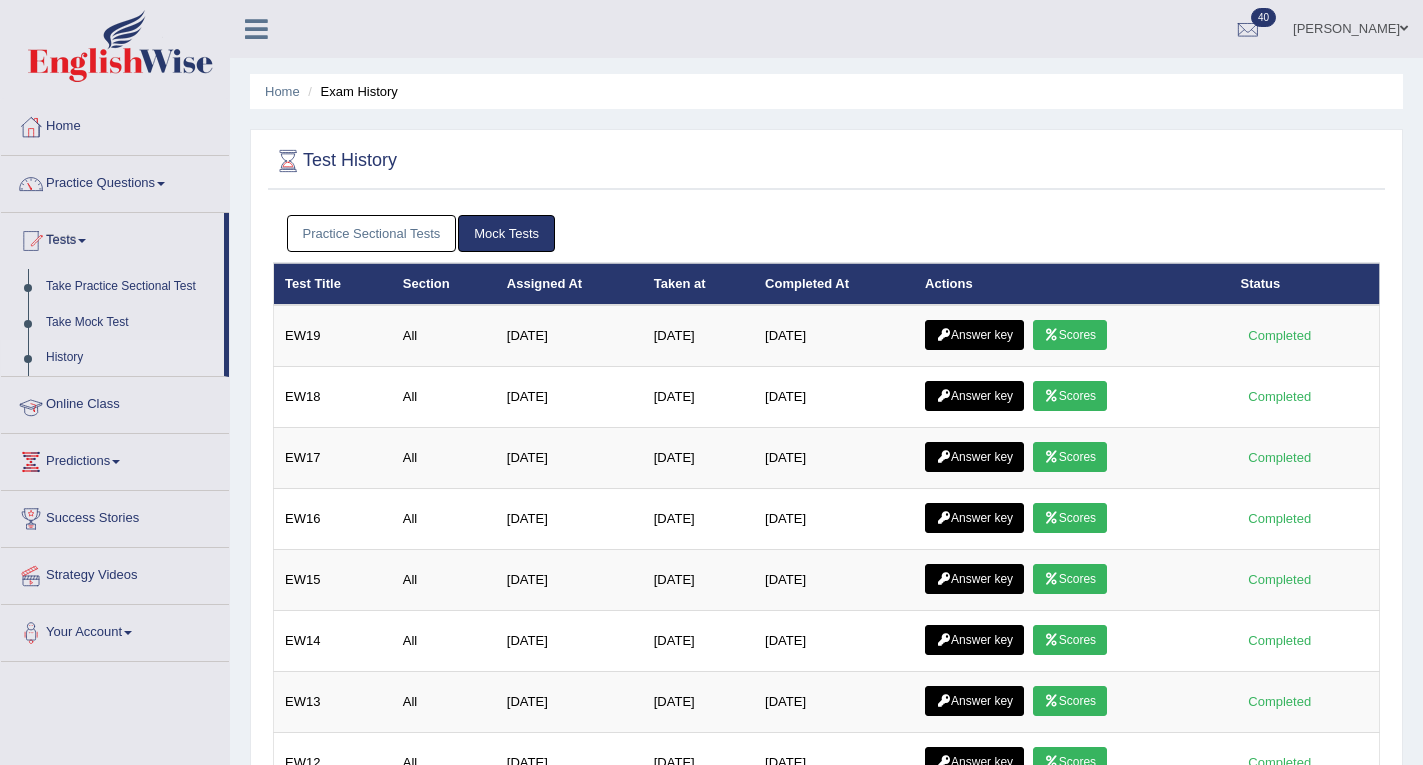 scroll, scrollTop: 0, scrollLeft: 0, axis: both 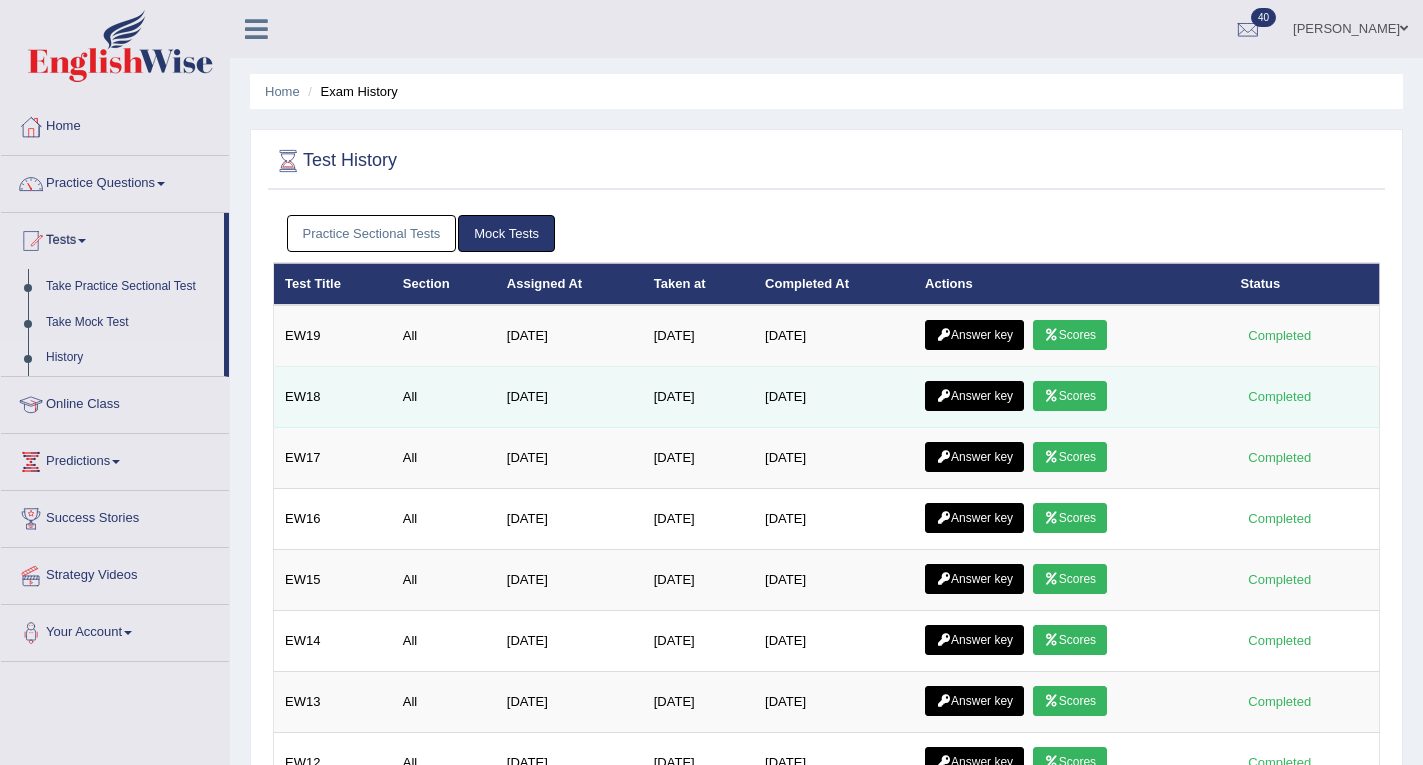 click on "Scores" at bounding box center [1070, 396] 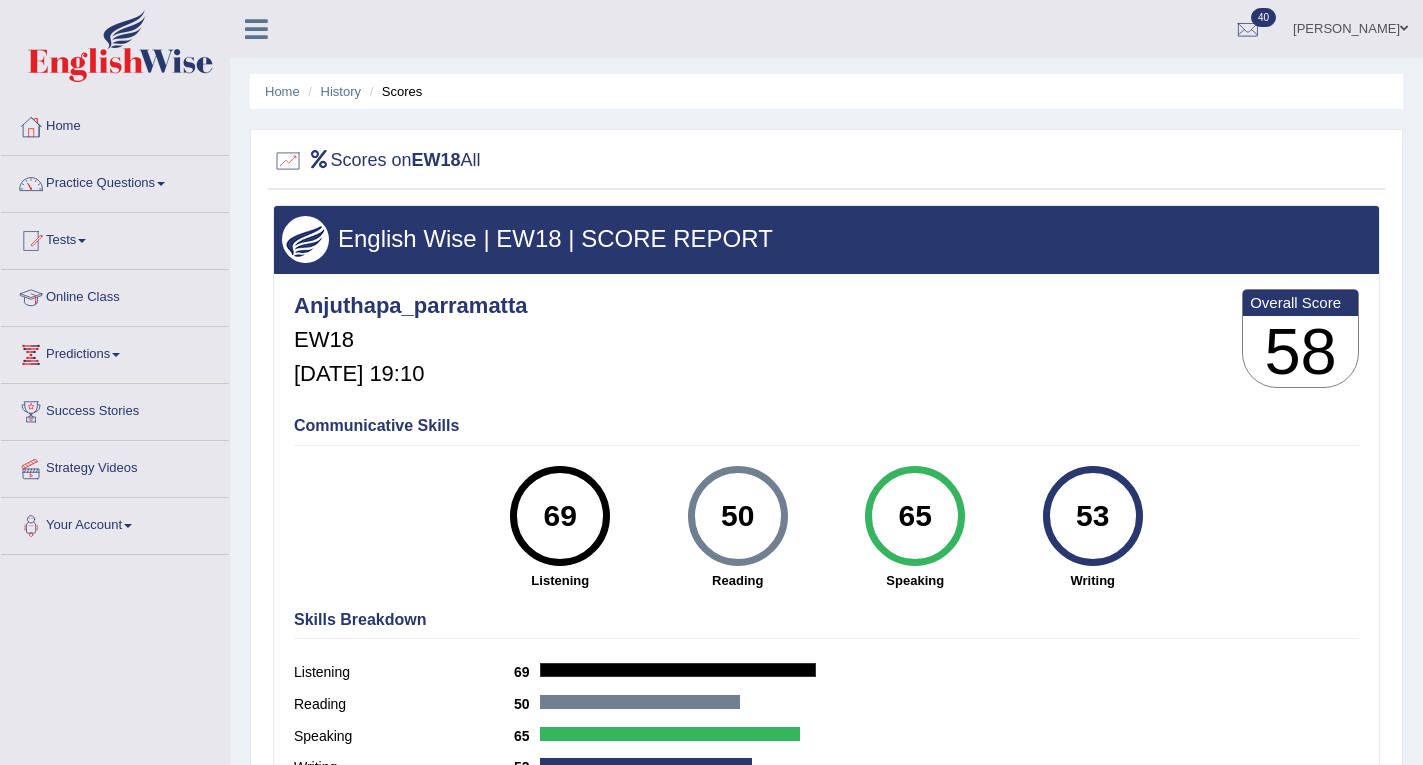 scroll, scrollTop: 0, scrollLeft: 0, axis: both 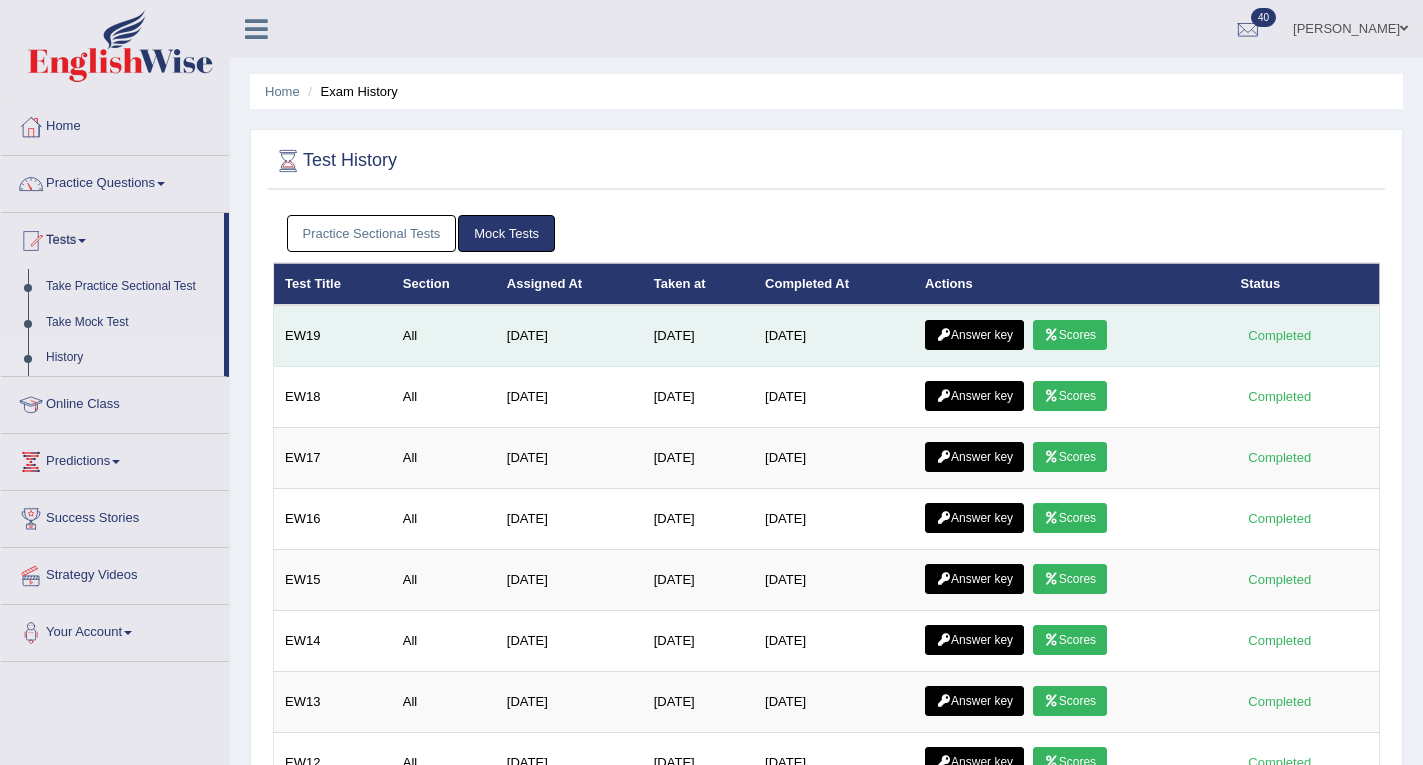 click on "Scores" at bounding box center [1070, 335] 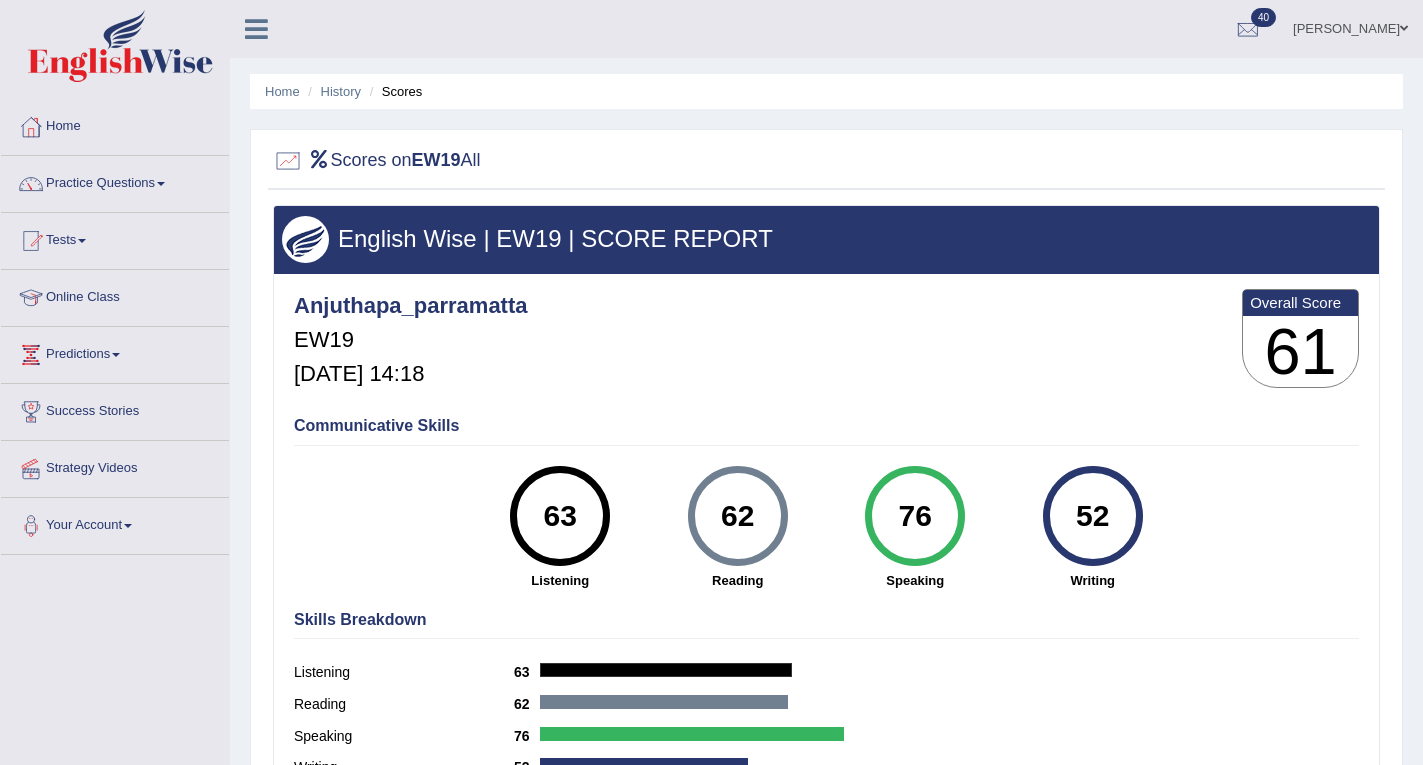 scroll, scrollTop: 0, scrollLeft: 0, axis: both 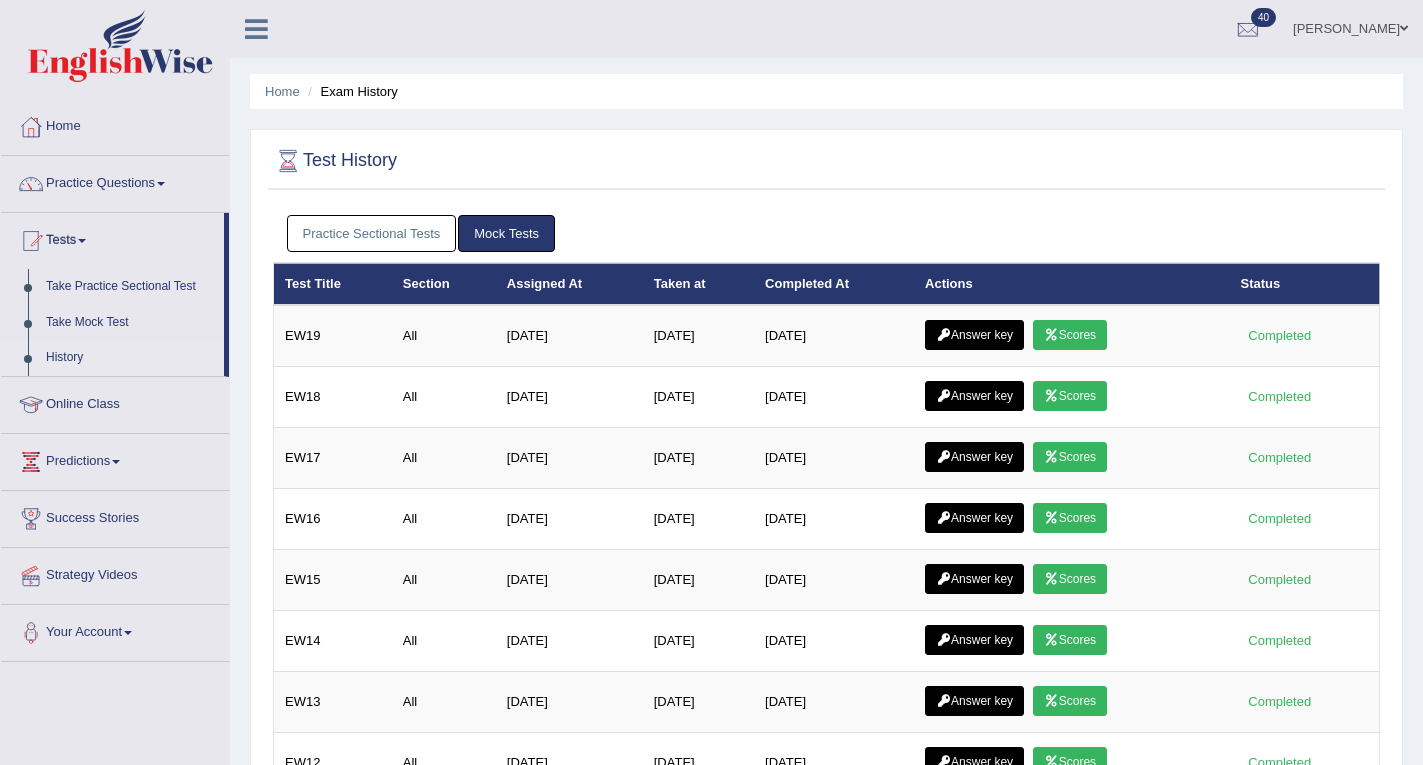 click on "Practice Sectional Tests" at bounding box center [372, 233] 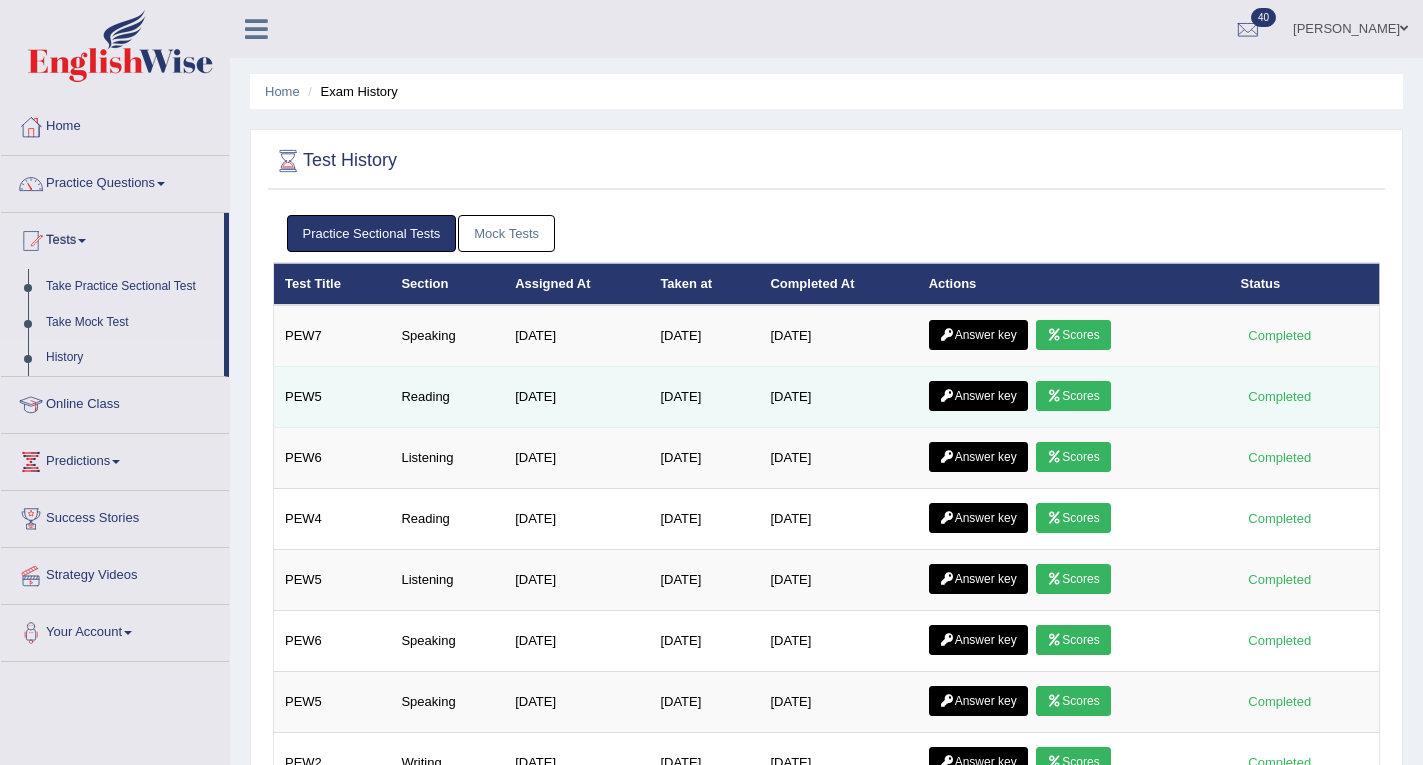 click on "Scores" at bounding box center [1073, 396] 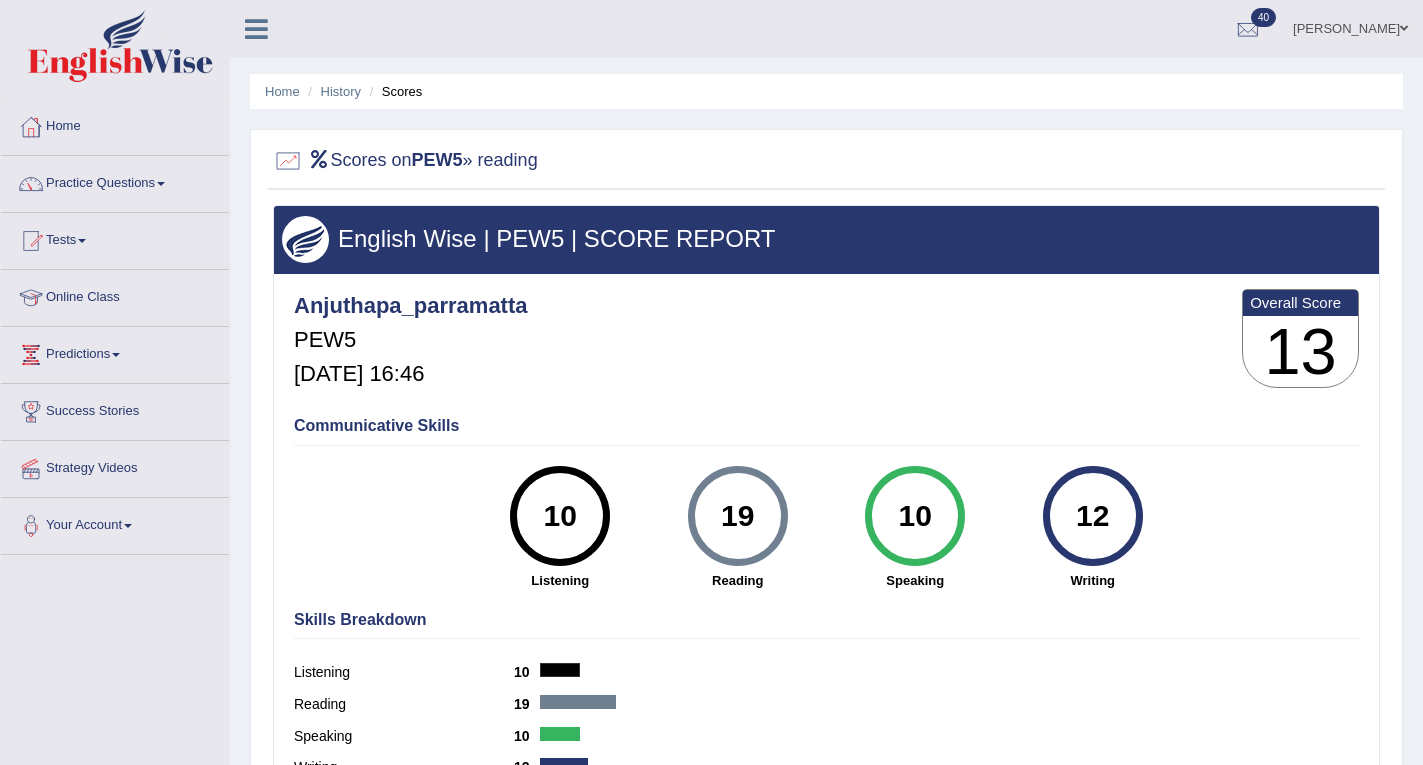 scroll, scrollTop: 0, scrollLeft: 0, axis: both 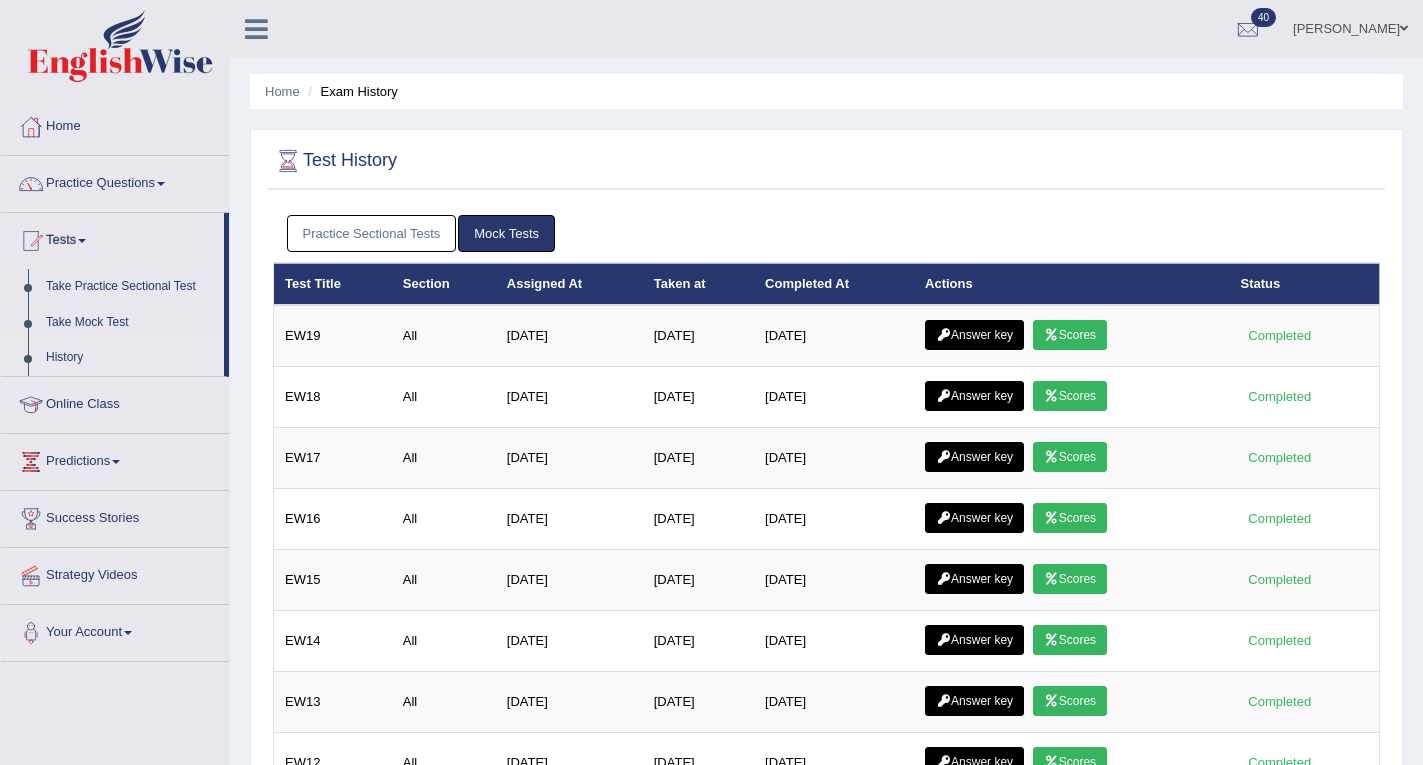 click on "Practice Sectional Tests" at bounding box center (372, 233) 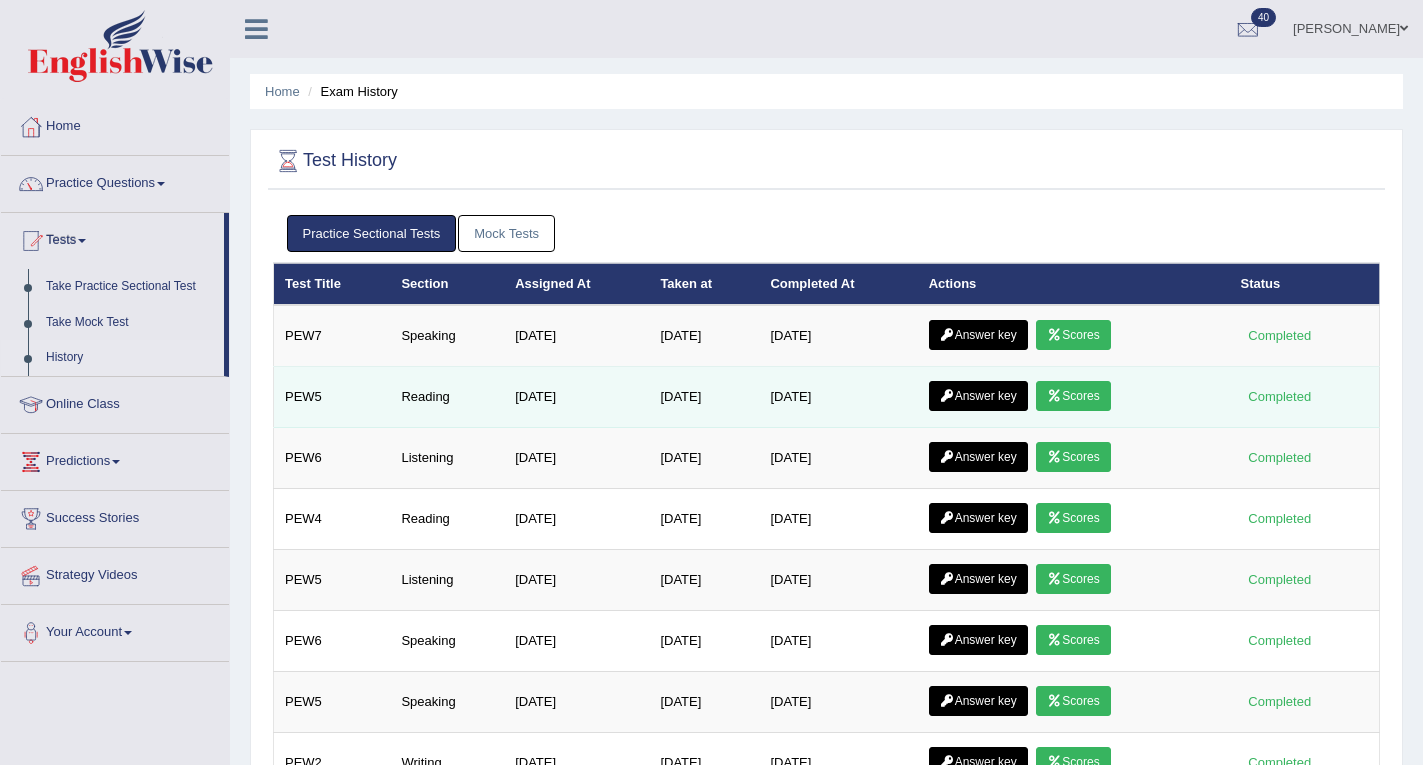 click at bounding box center (947, 396) 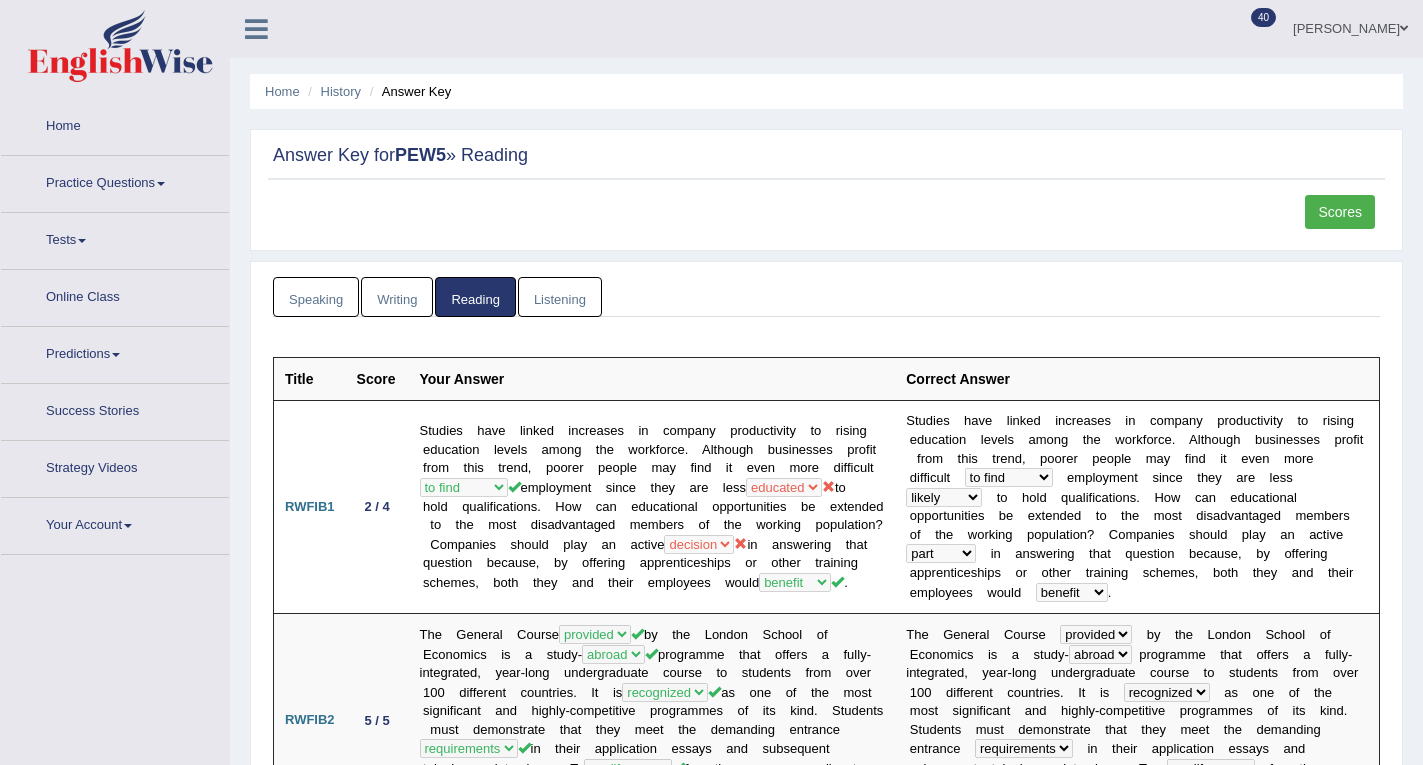 scroll, scrollTop: 0, scrollLeft: 0, axis: both 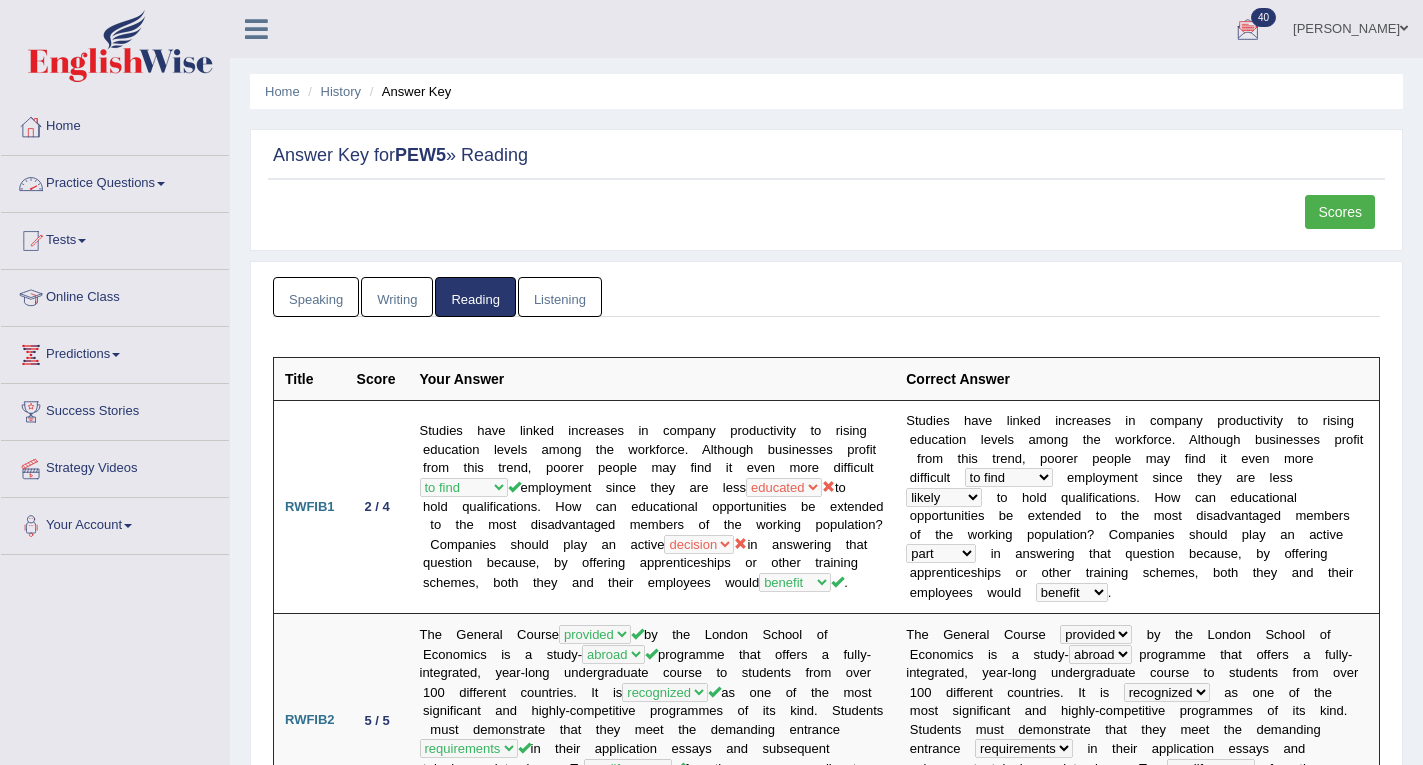 click on "Practice Questions" at bounding box center [115, 181] 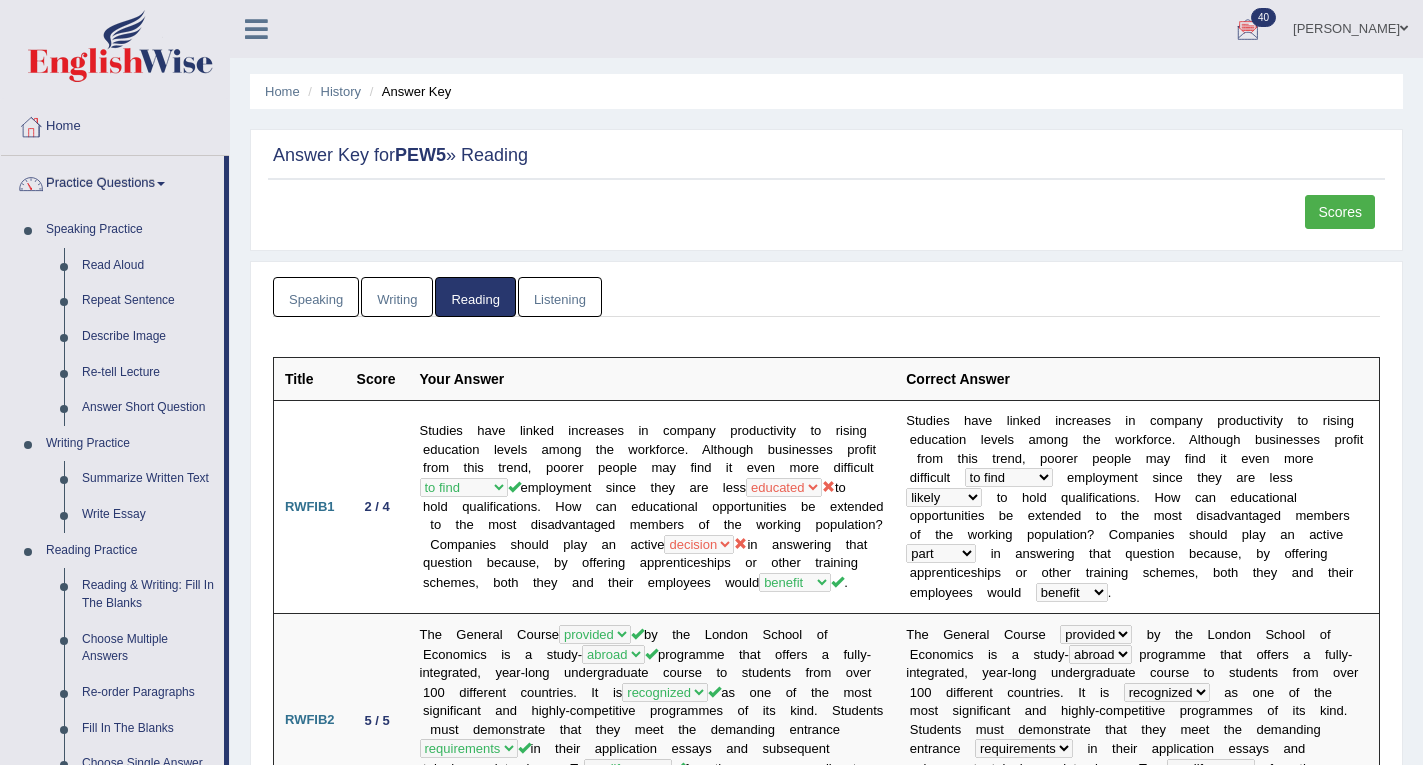 click on "Speaking" at bounding box center [316, 297] 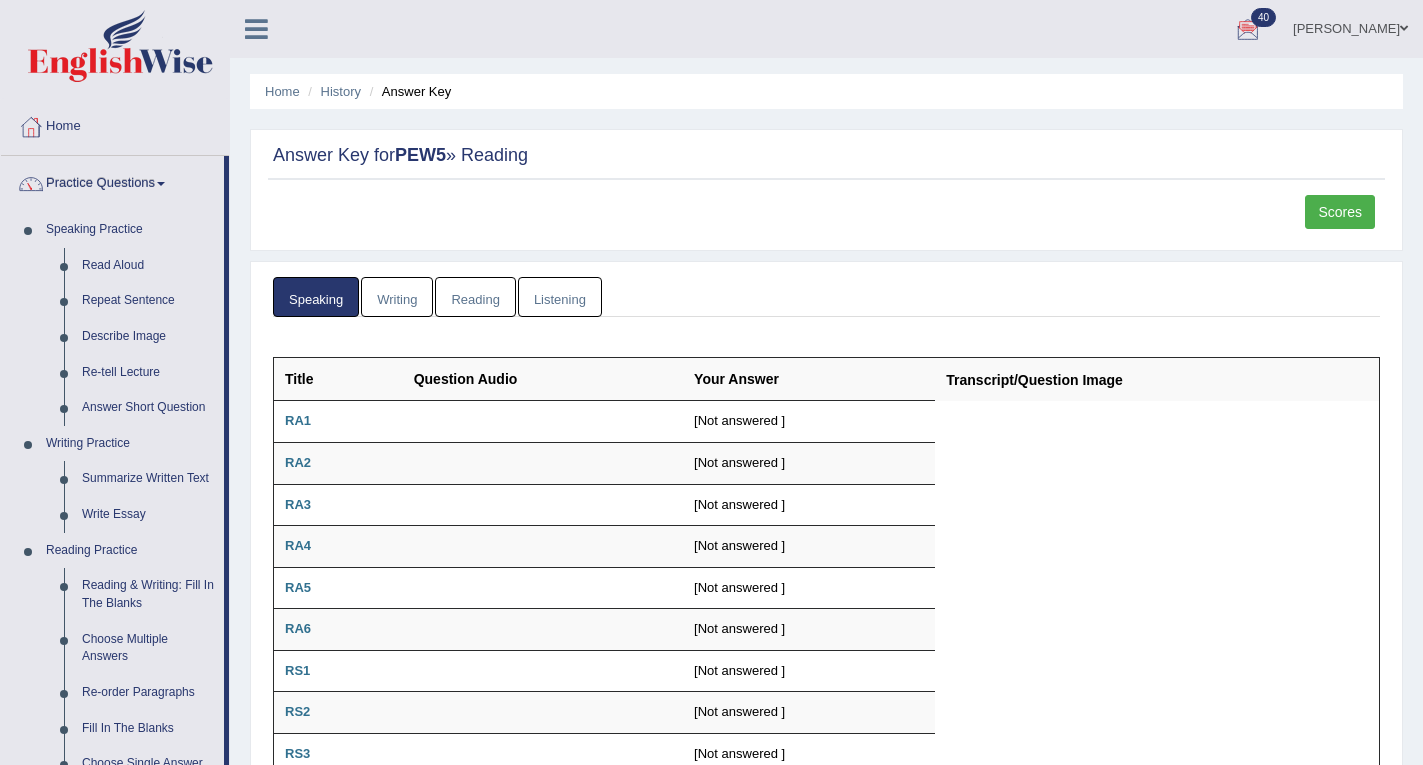 click on "Writing" at bounding box center (397, 297) 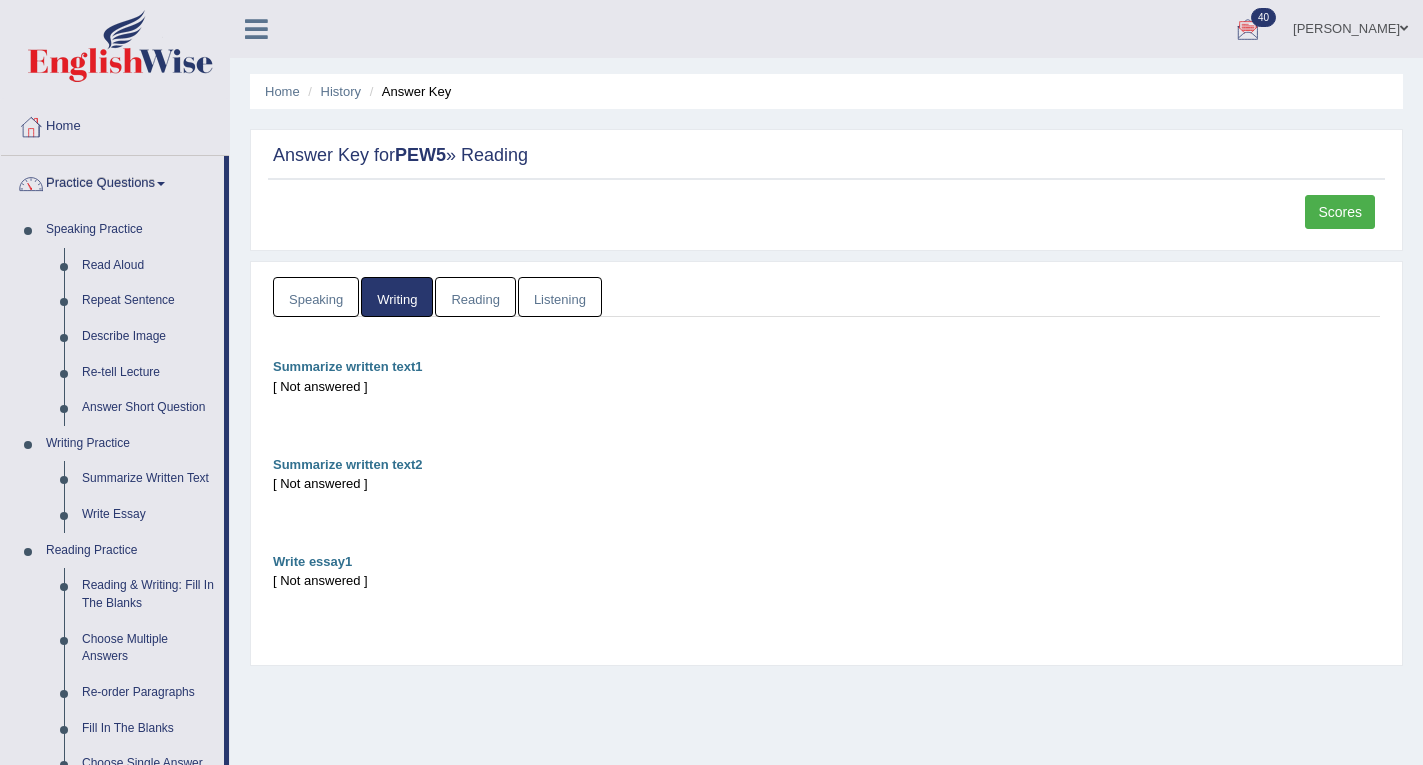 click on "Reading" at bounding box center [475, 297] 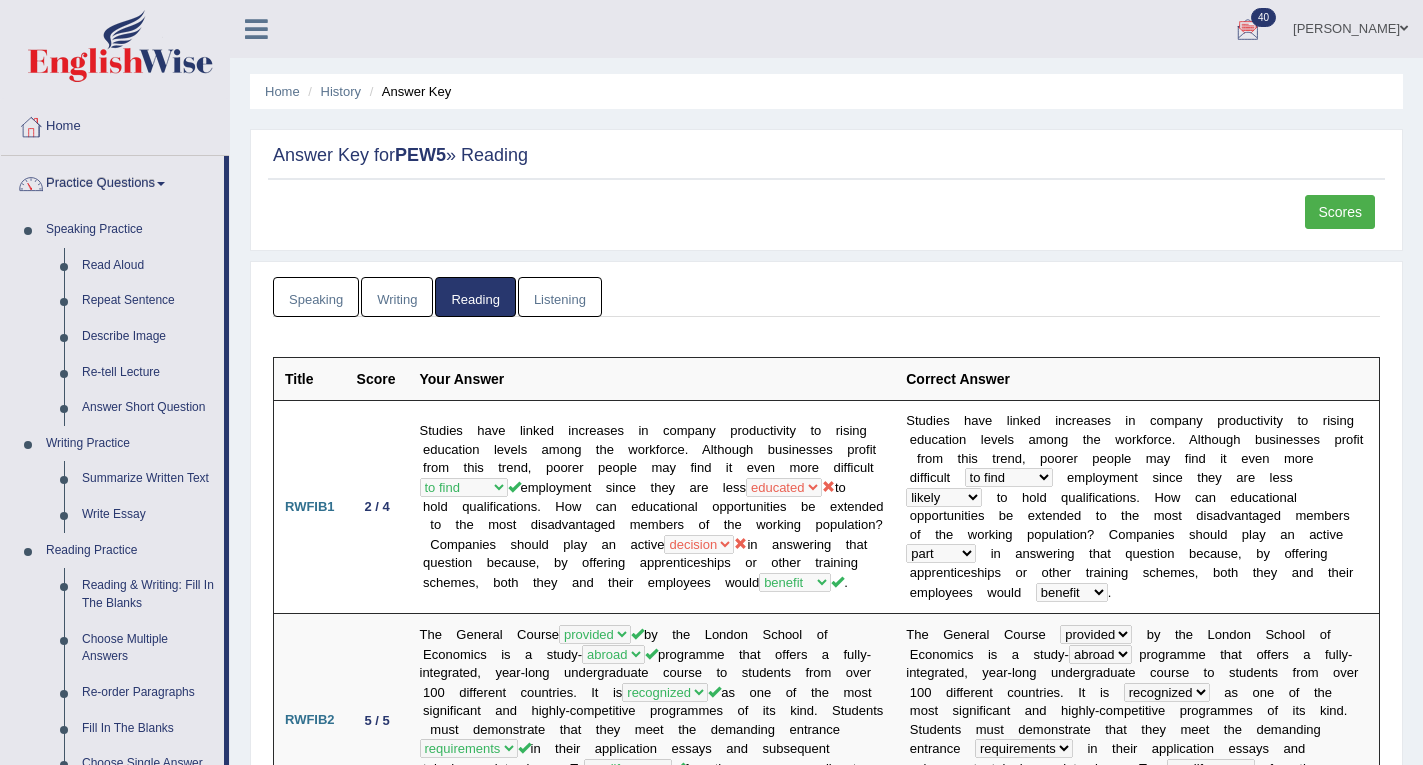 click on "Listening" at bounding box center [560, 297] 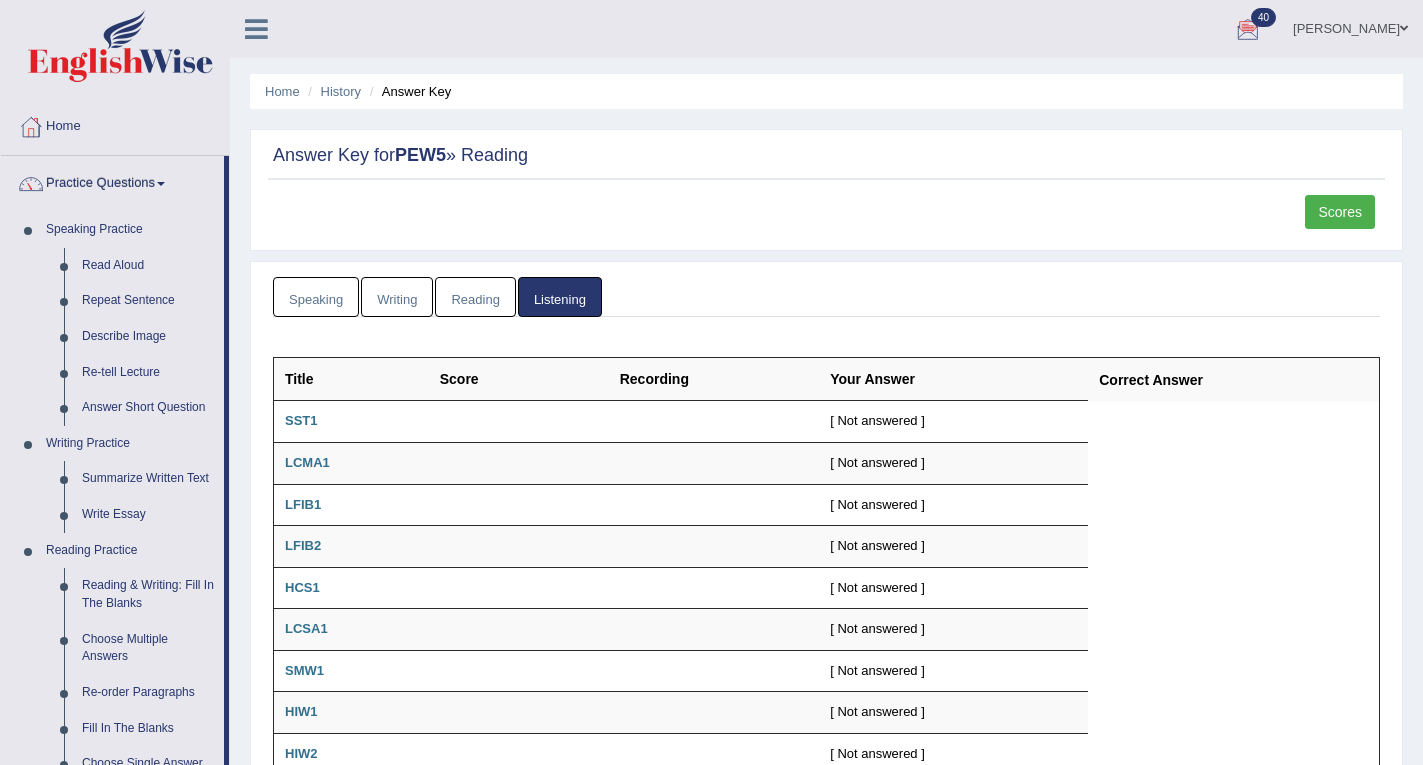 click on "Writing" at bounding box center [397, 297] 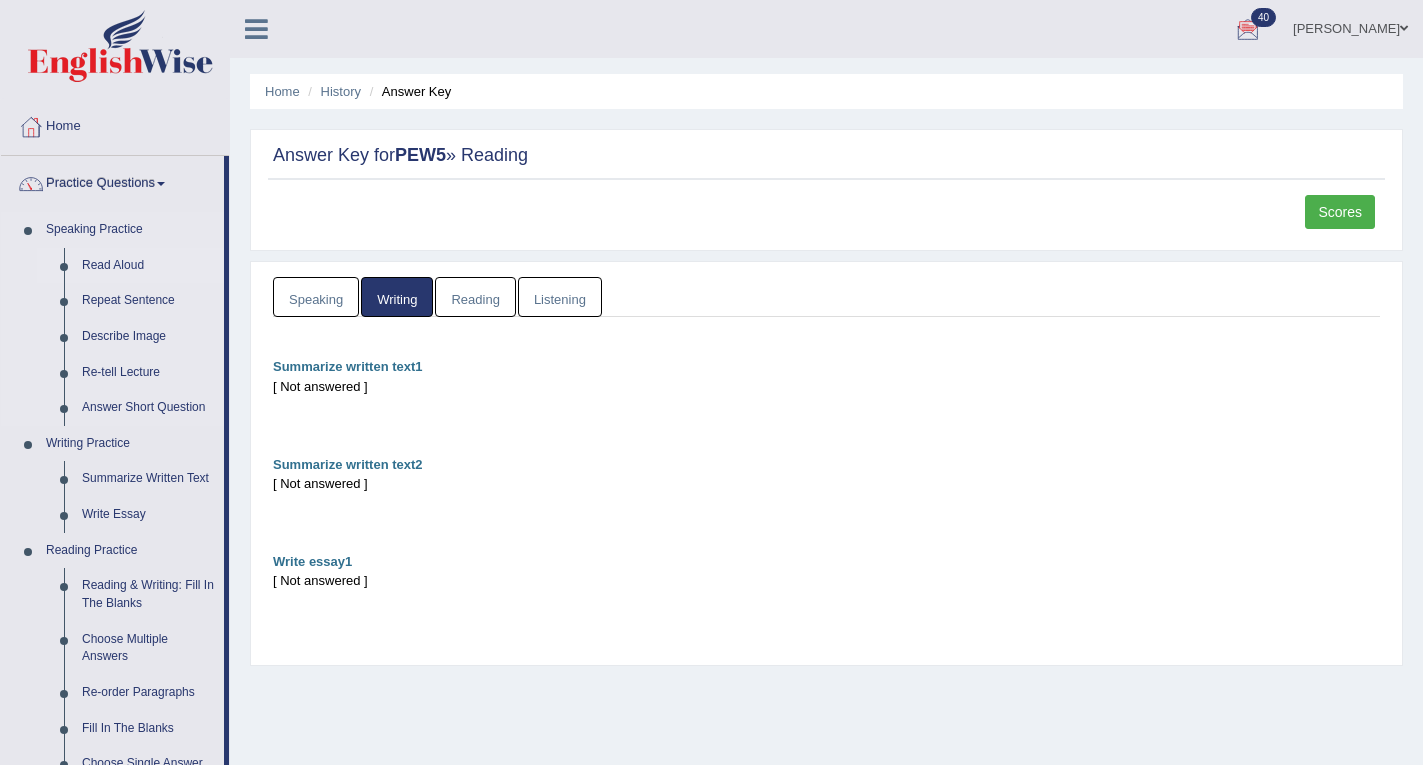 click on "Read Aloud" at bounding box center [148, 266] 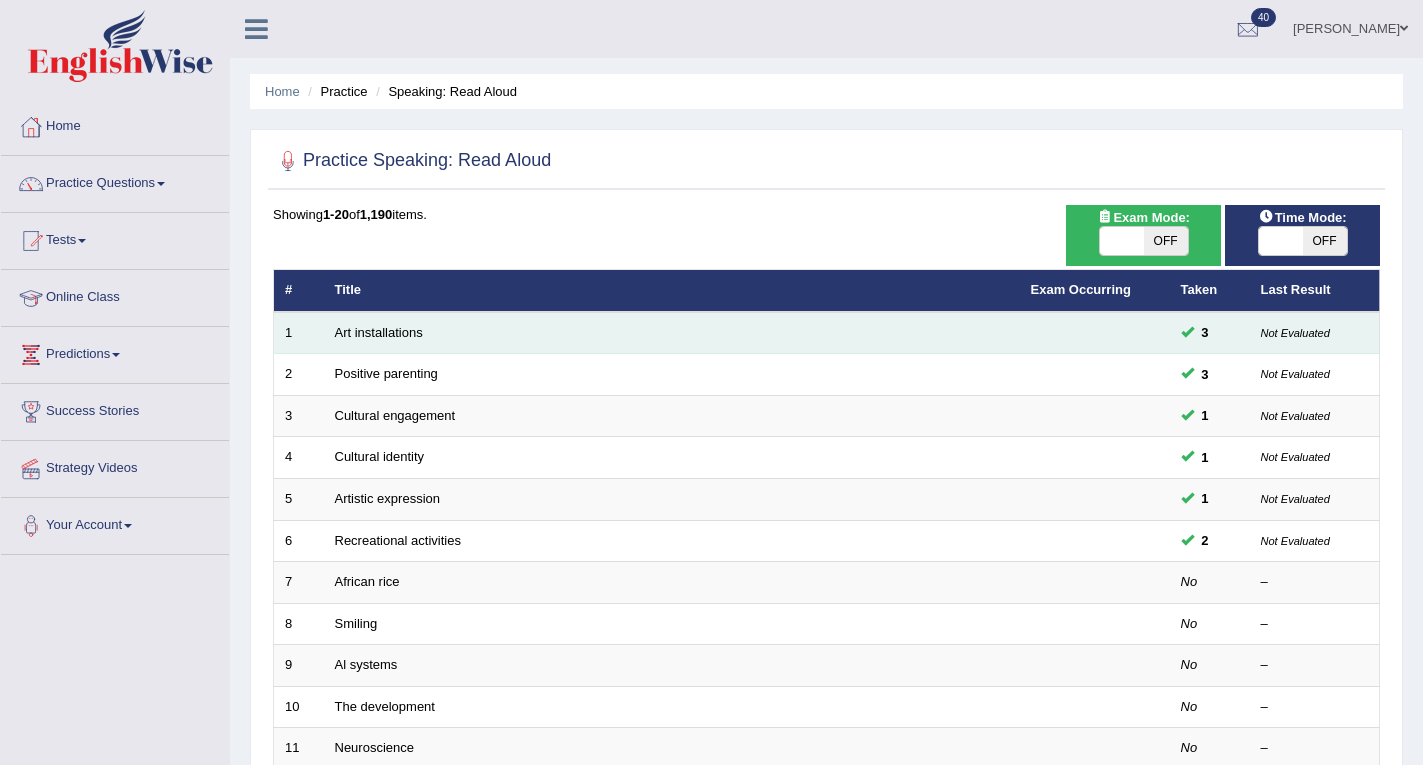 scroll, scrollTop: 0, scrollLeft: 0, axis: both 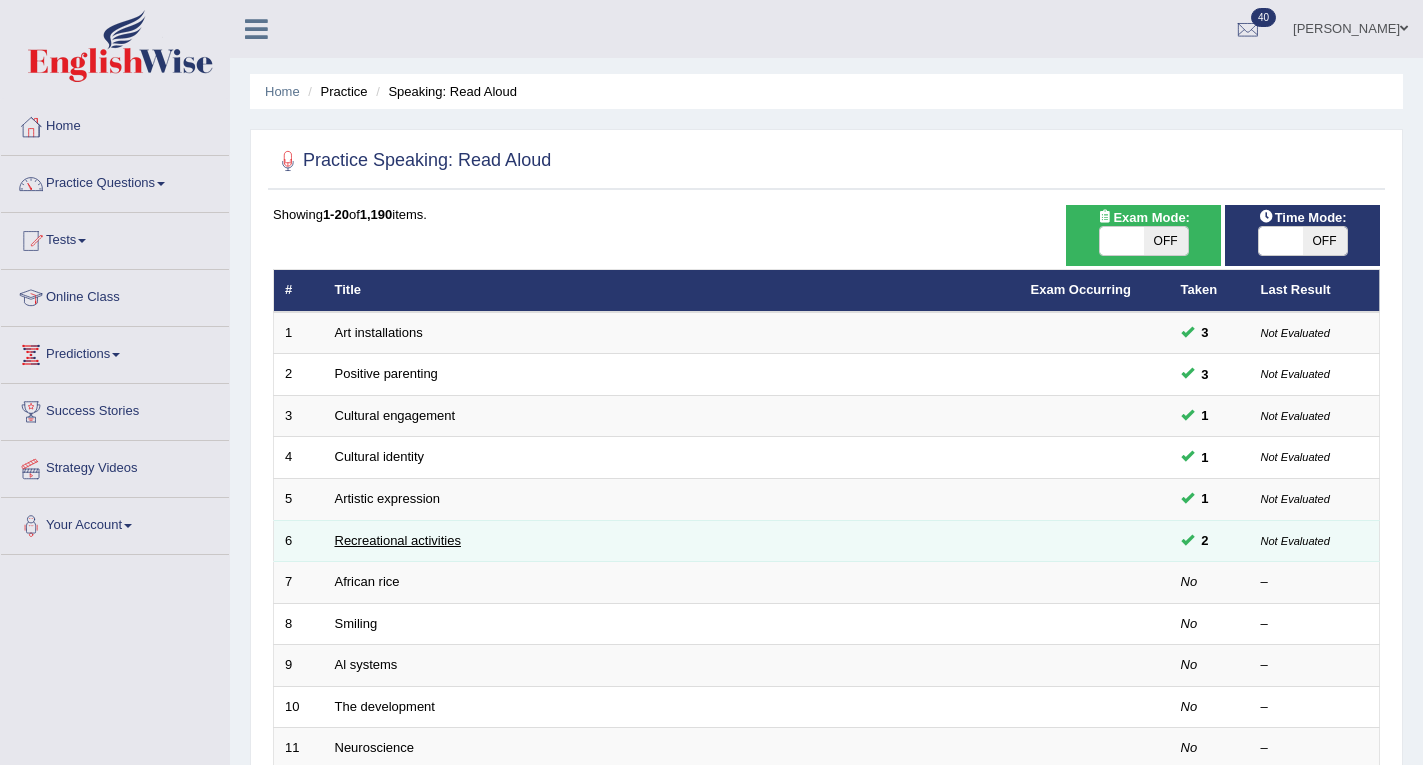 click on "Recreational activities" at bounding box center [398, 540] 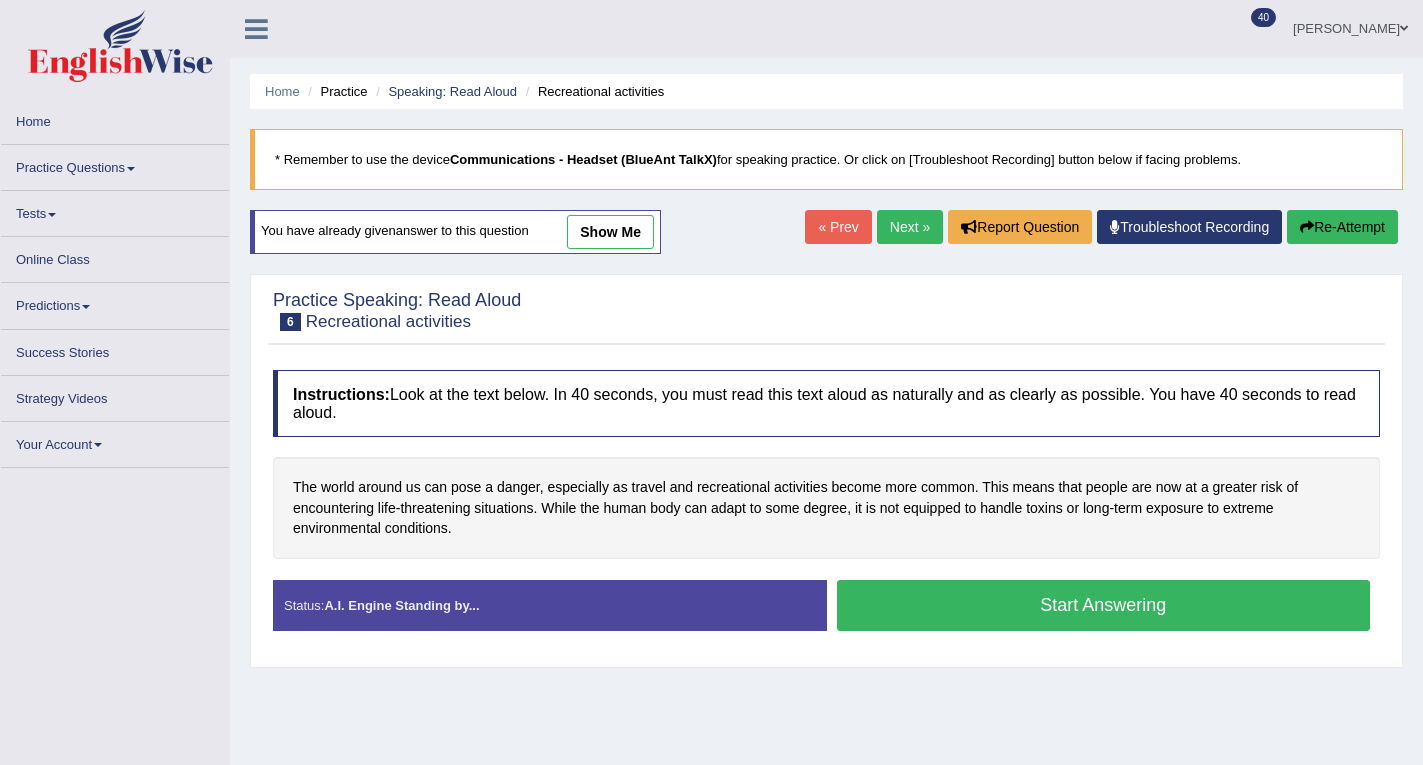 scroll, scrollTop: 0, scrollLeft: 0, axis: both 